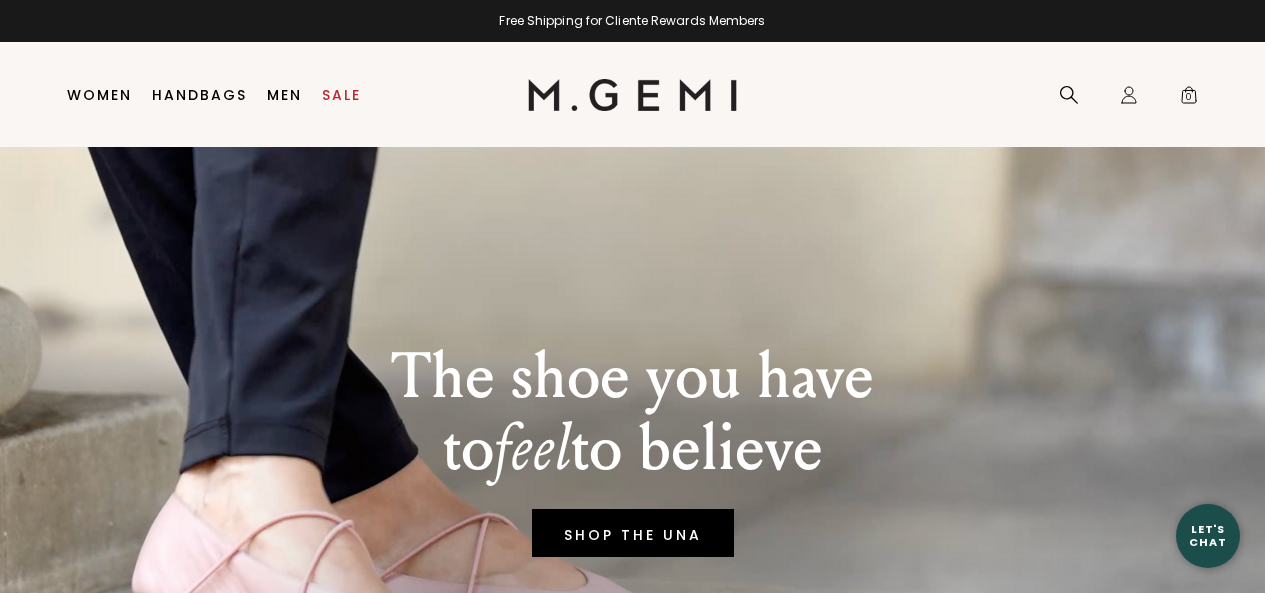scroll, scrollTop: 0, scrollLeft: 0, axis: both 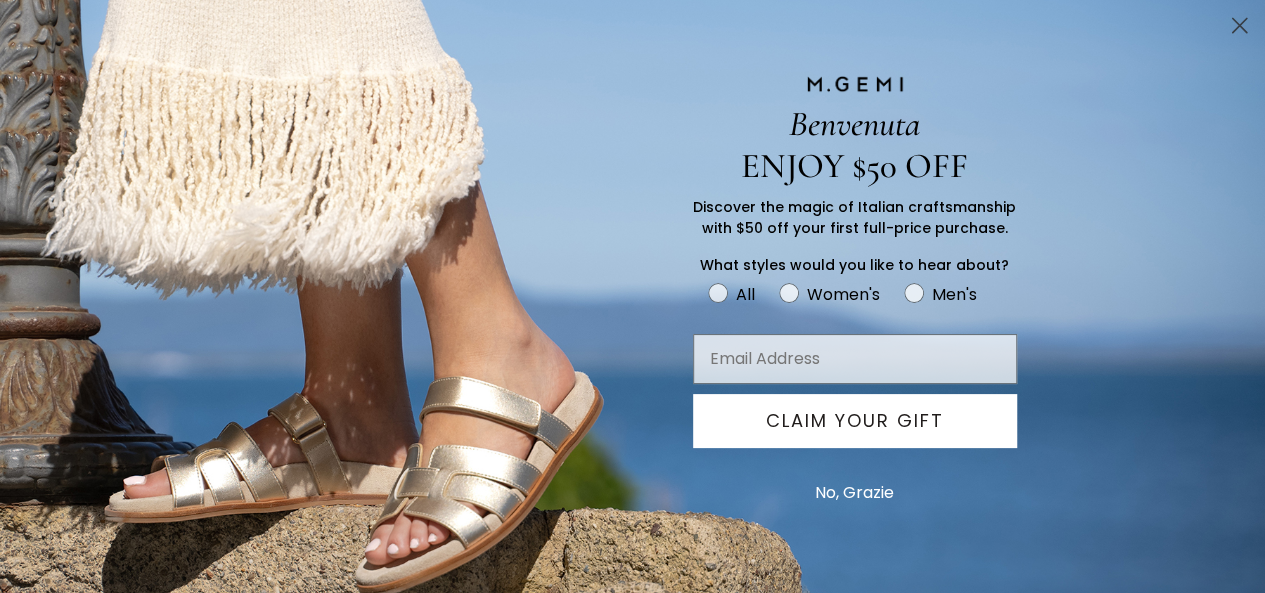 click 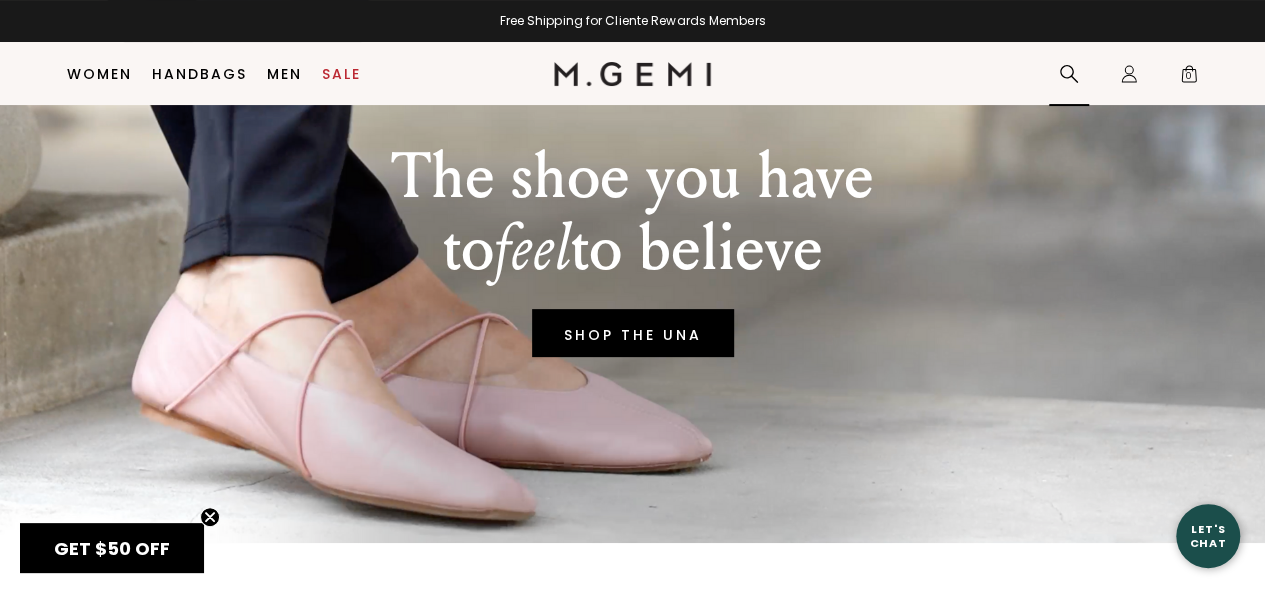 click 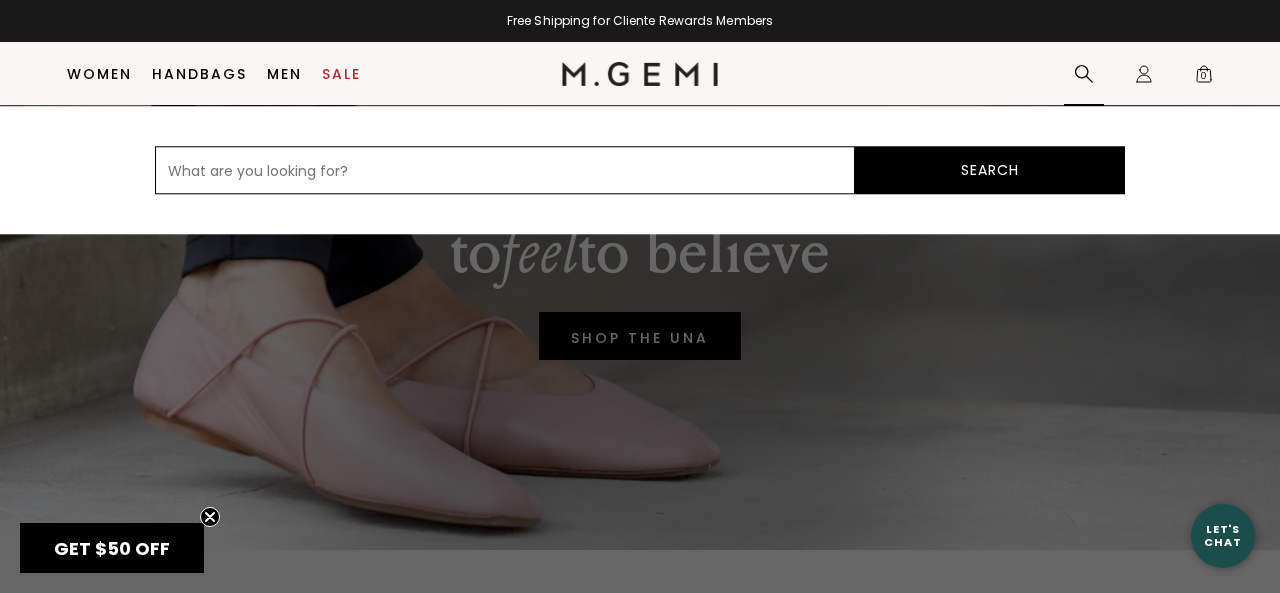 click at bounding box center (505, 170) 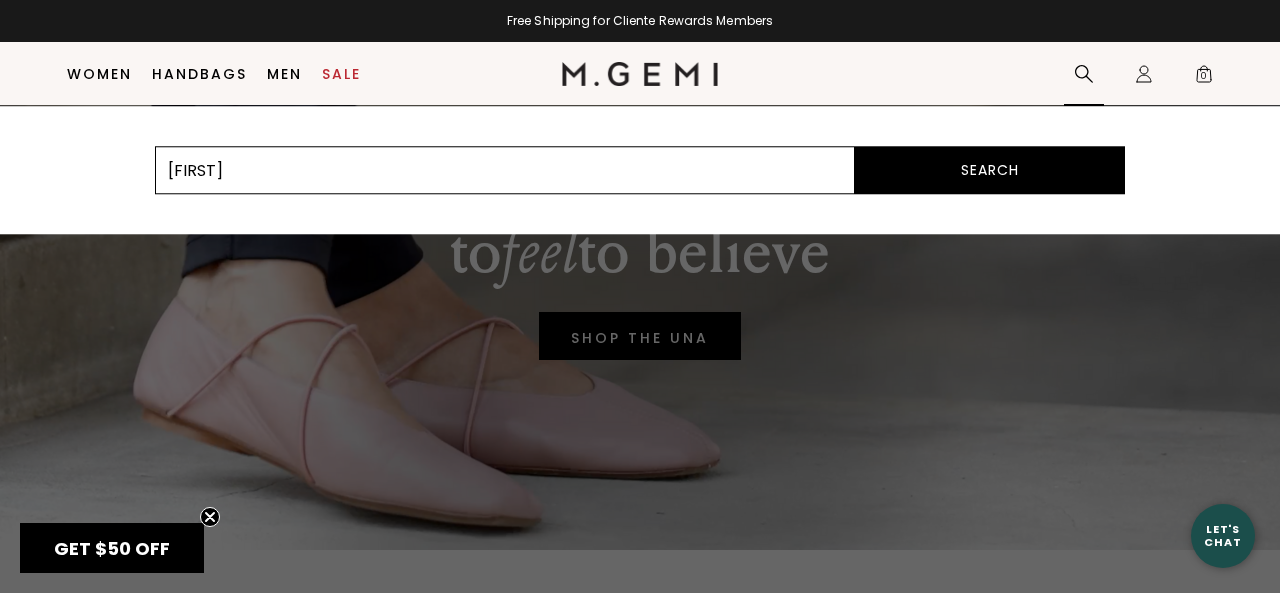type on "Amabile" 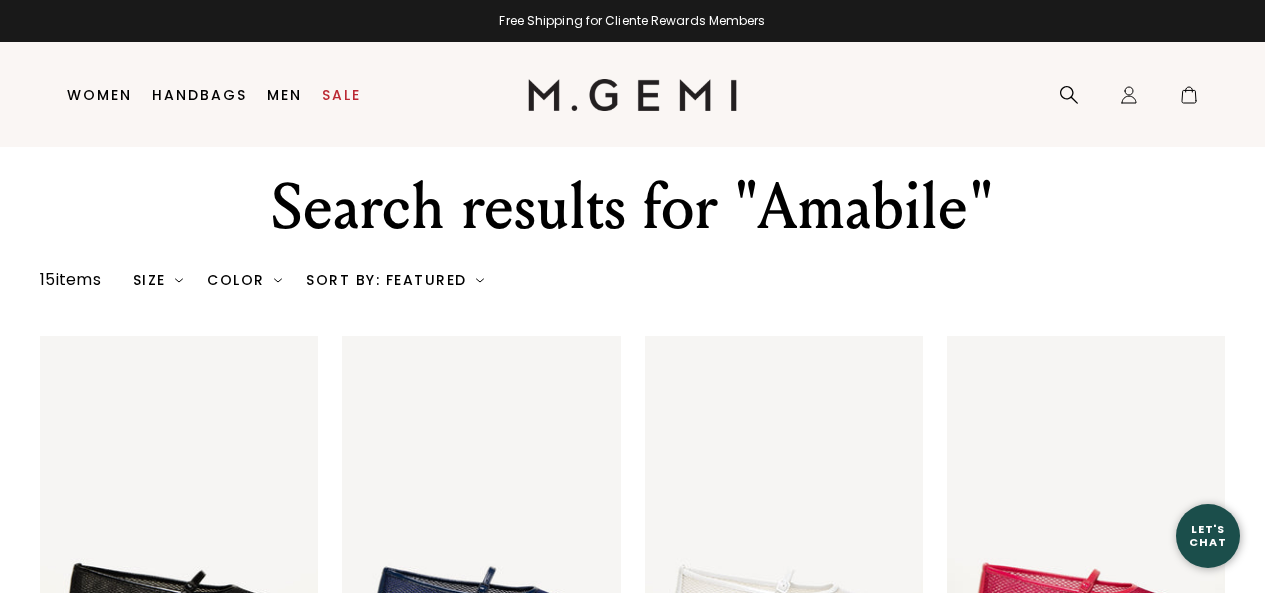 scroll, scrollTop: 0, scrollLeft: 0, axis: both 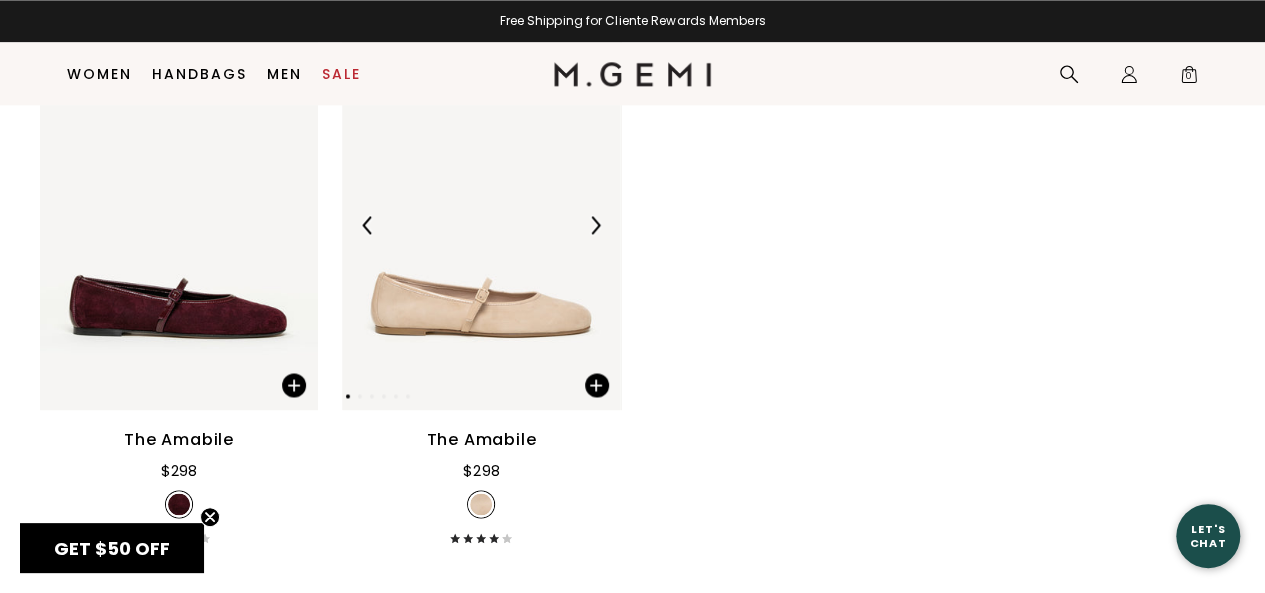 click at bounding box center (481, 224) 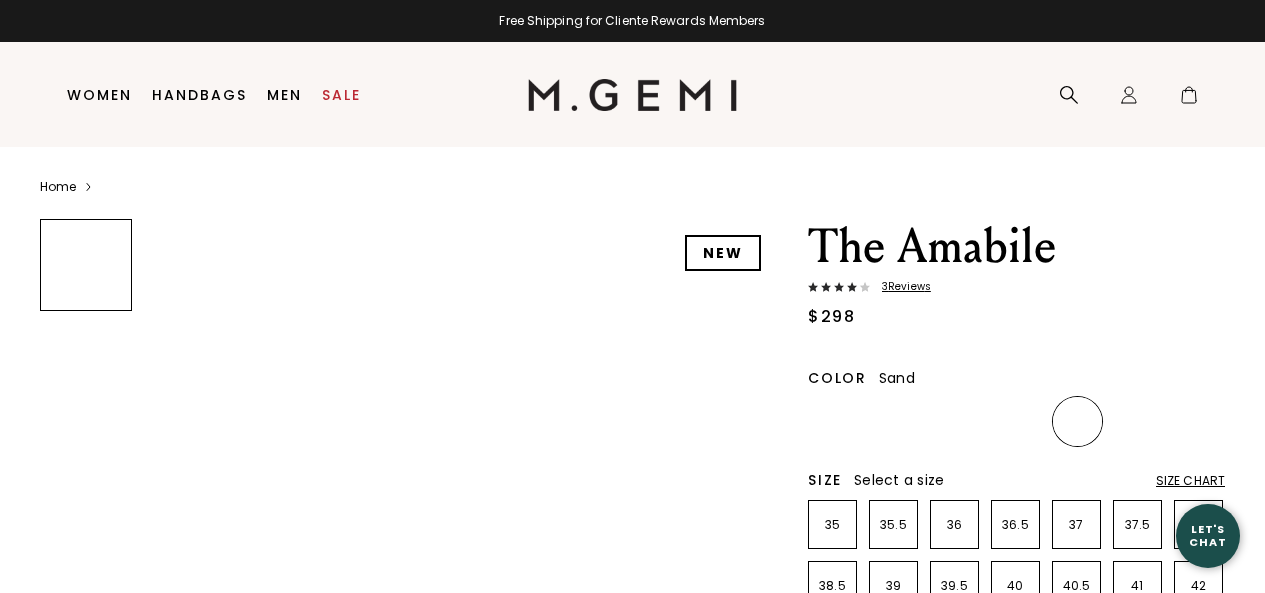 scroll, scrollTop: 0, scrollLeft: 0, axis: both 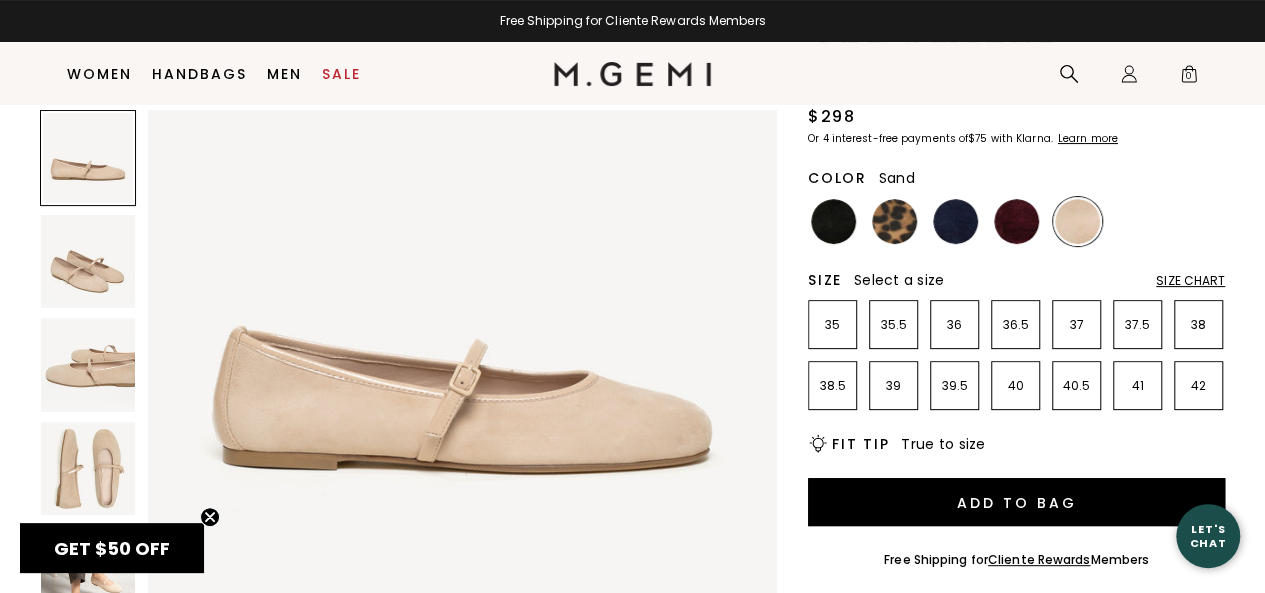 click at bounding box center (88, 365) 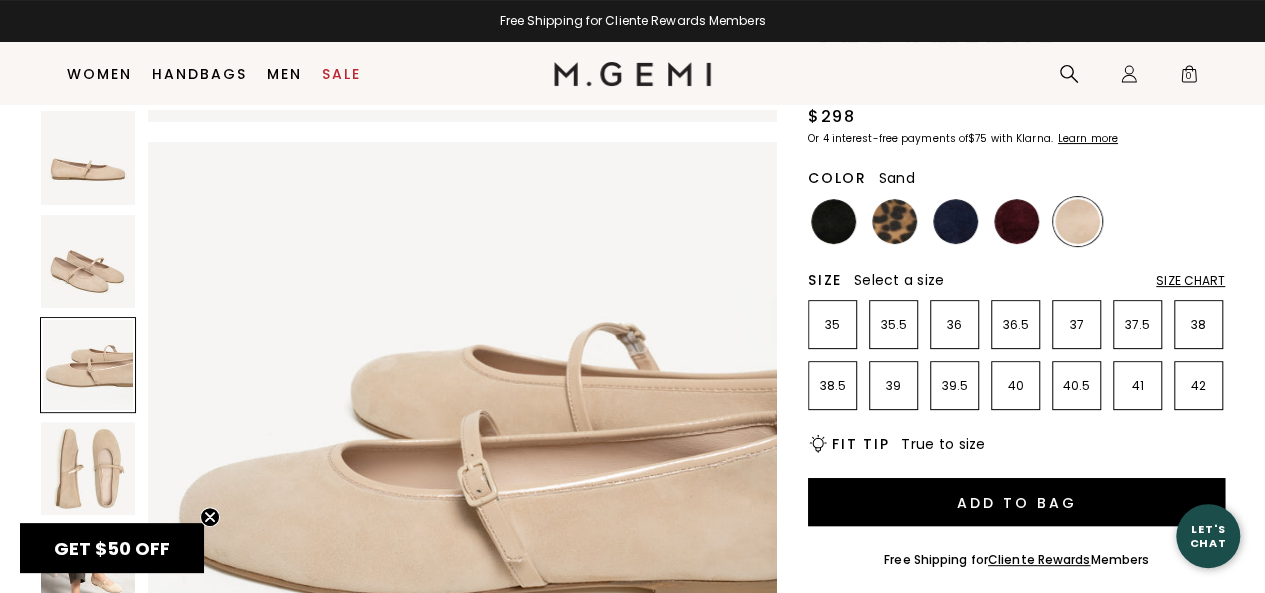 click at bounding box center [88, 469] 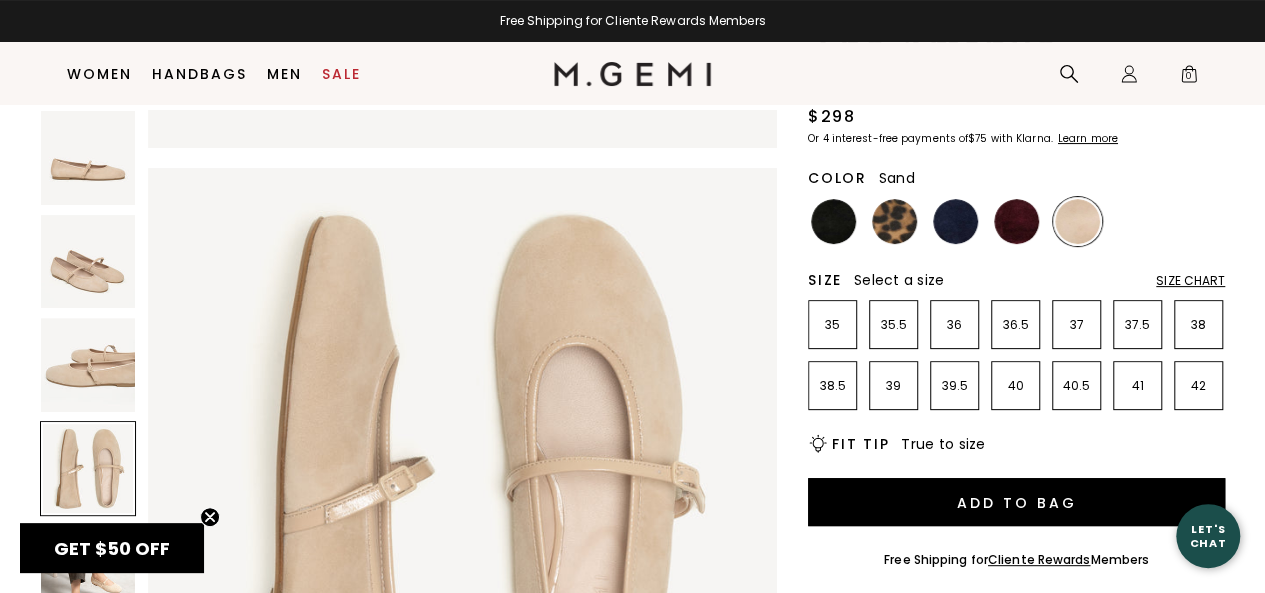 scroll, scrollTop: 1901, scrollLeft: 0, axis: vertical 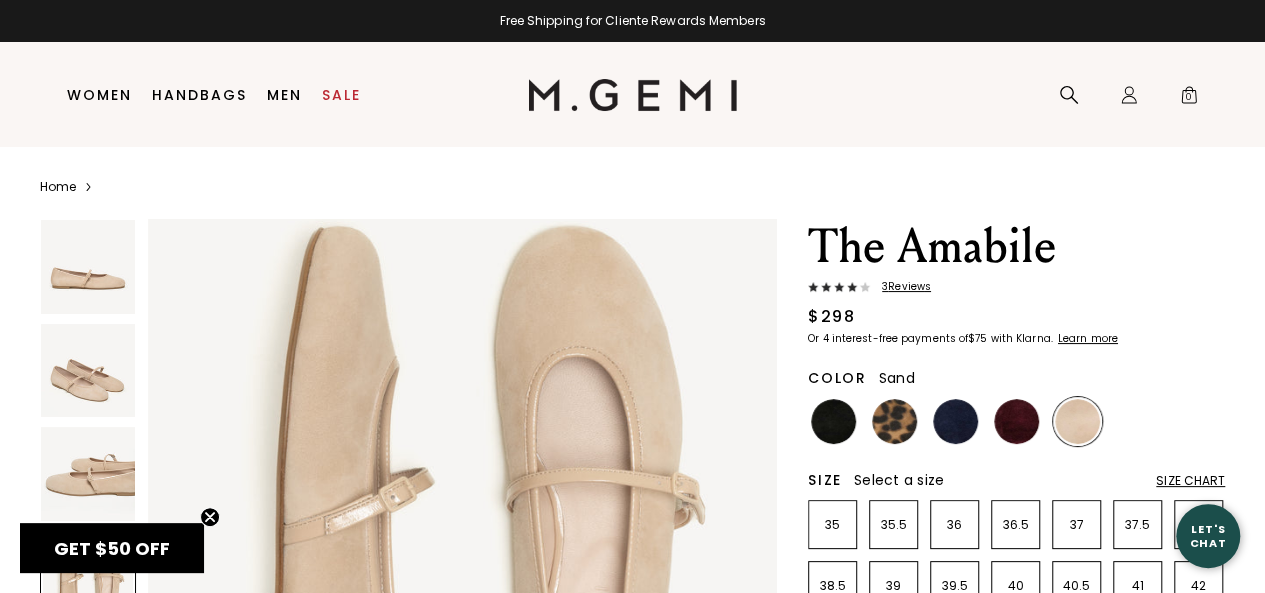 click on "3  Review s" at bounding box center (900, 287) 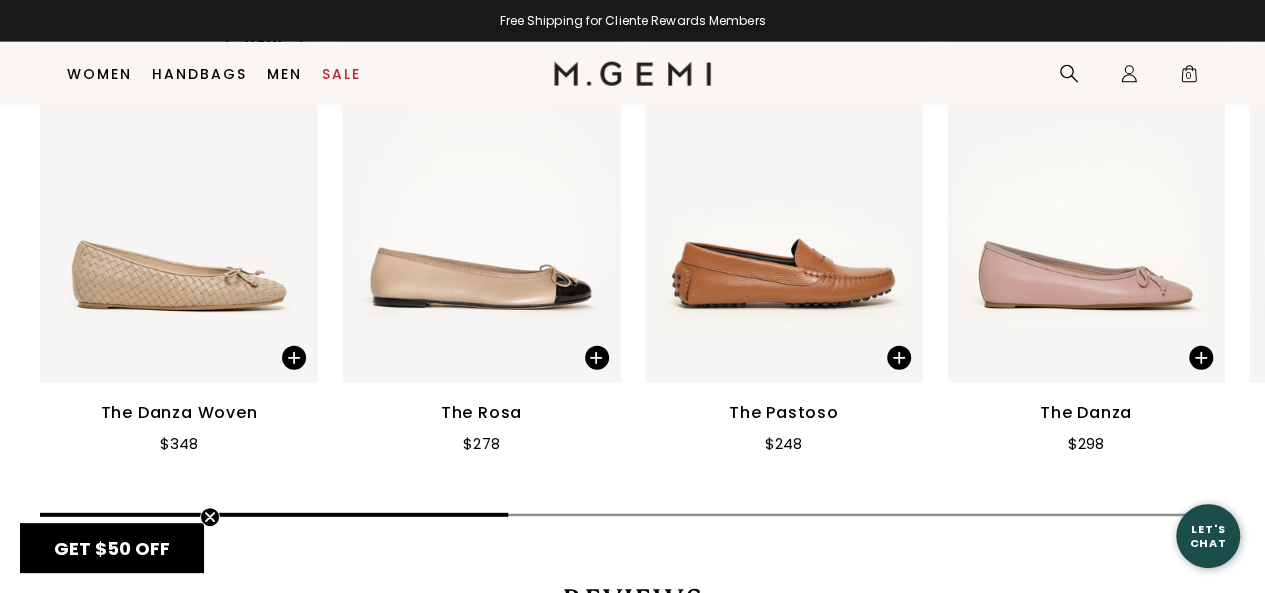 scroll, scrollTop: 2588, scrollLeft: 0, axis: vertical 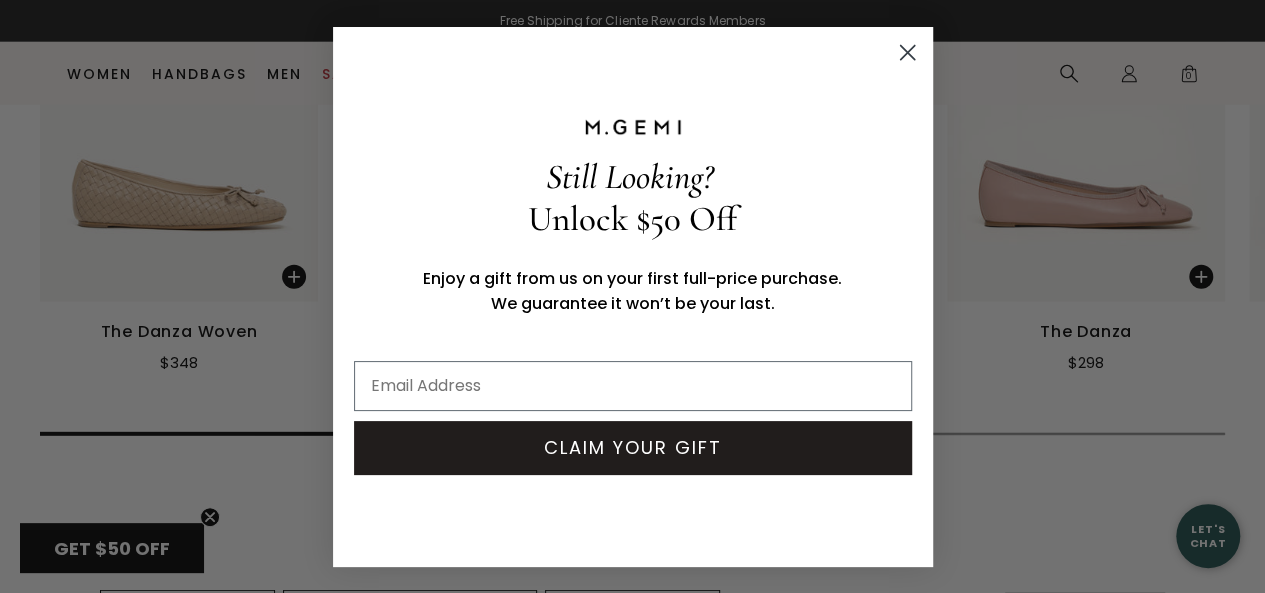 click 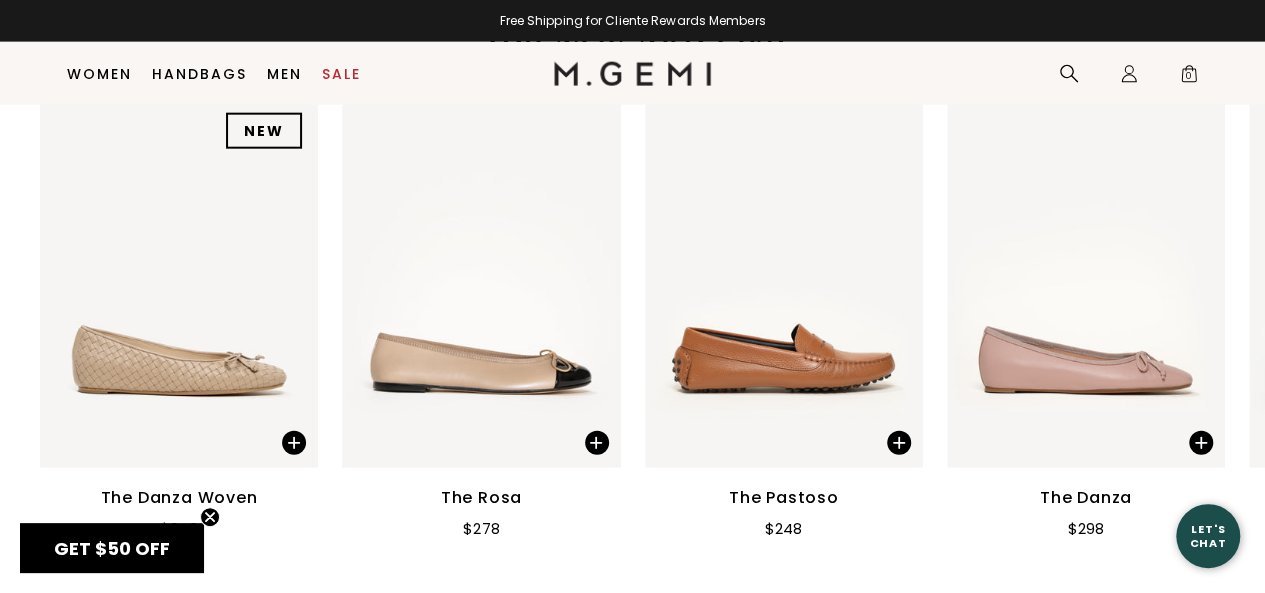 scroll, scrollTop: 2588, scrollLeft: 0, axis: vertical 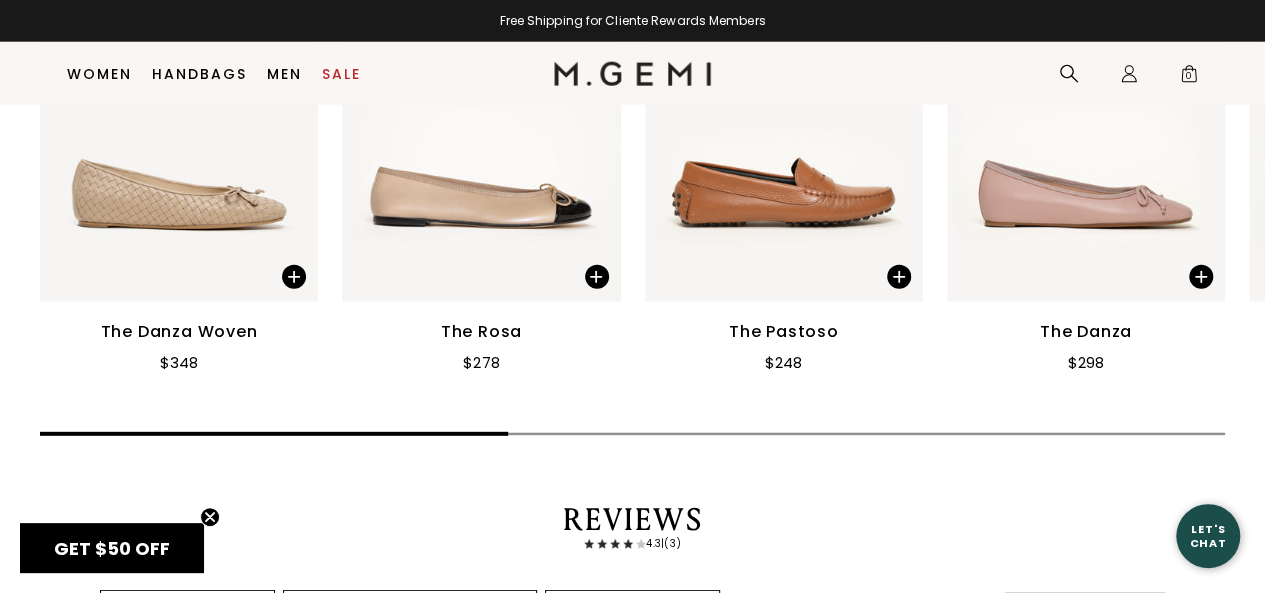 click at bounding box center [1086, 116] 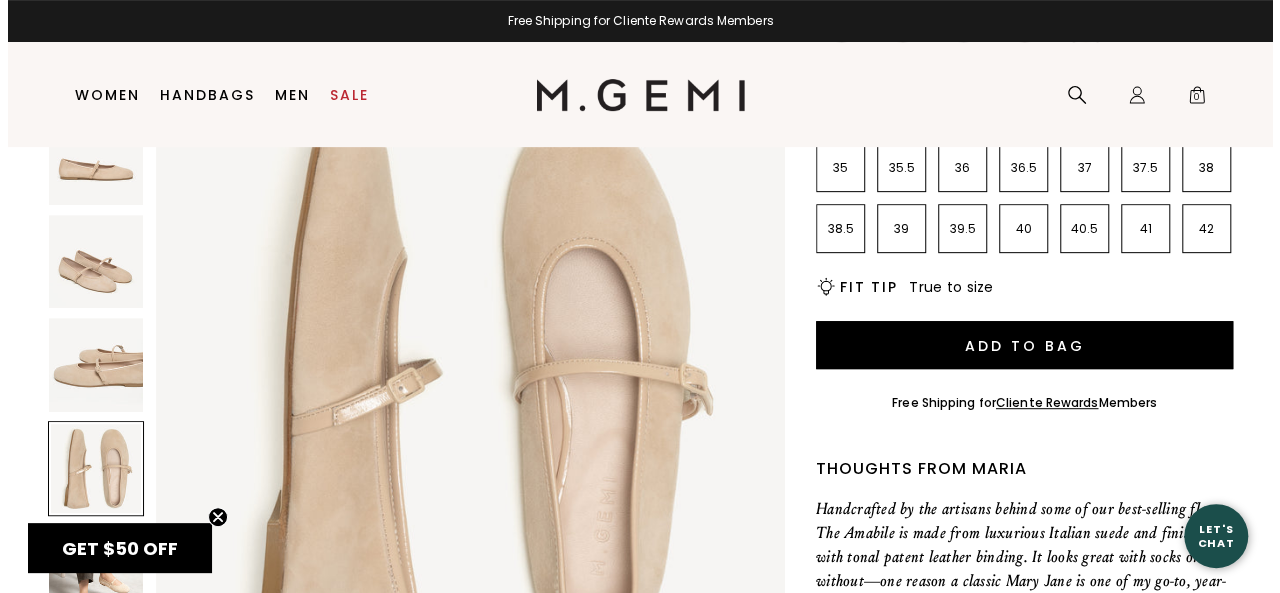 scroll, scrollTop: 0, scrollLeft: 0, axis: both 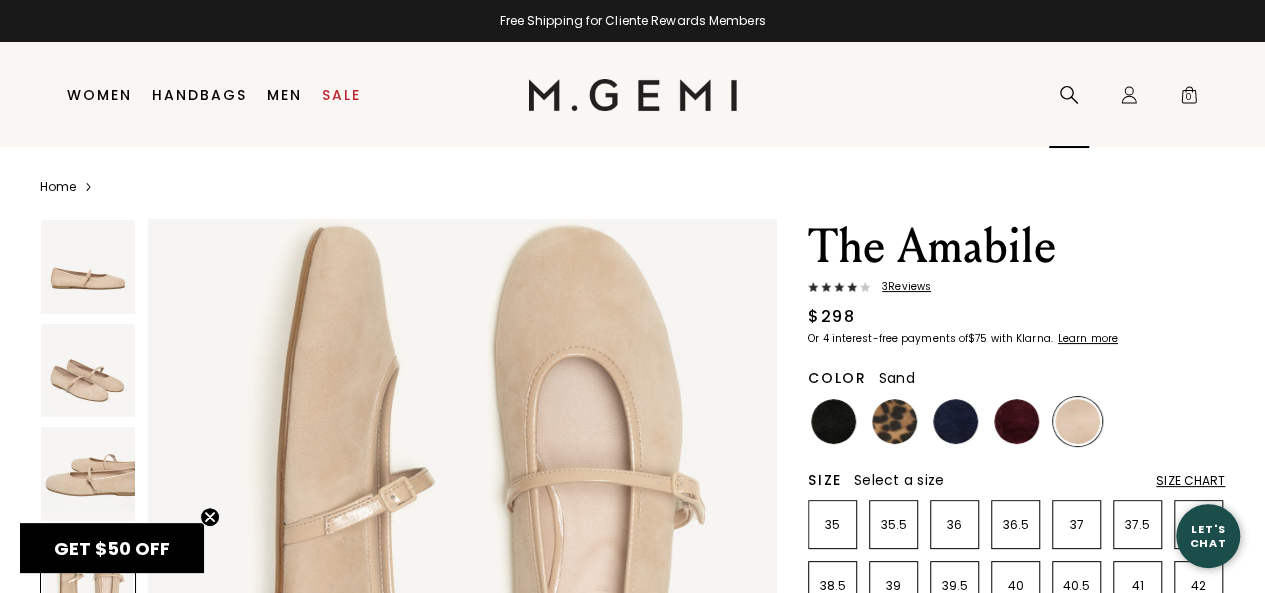 click 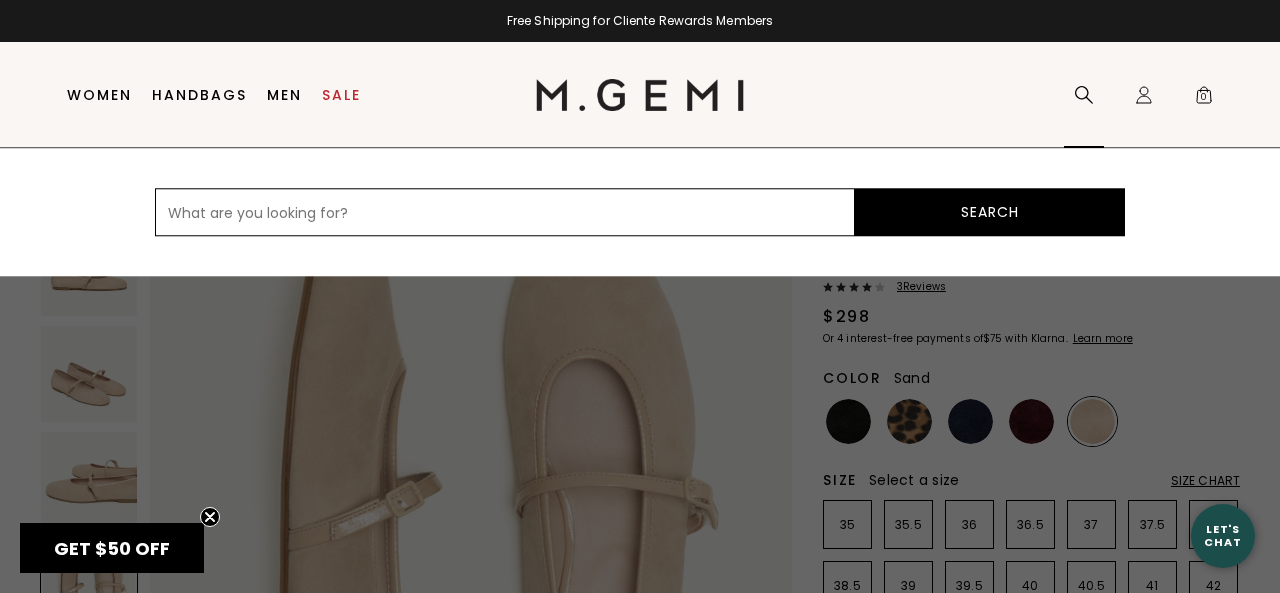 scroll, scrollTop: 2027, scrollLeft: 0, axis: vertical 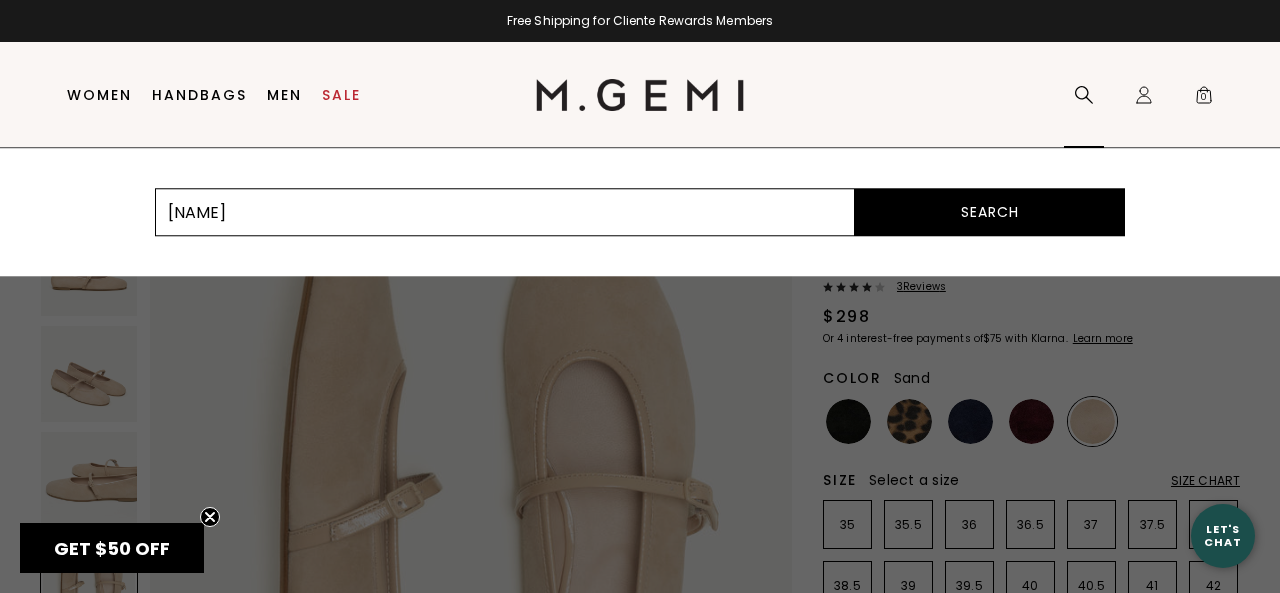 type on "[NAME]" 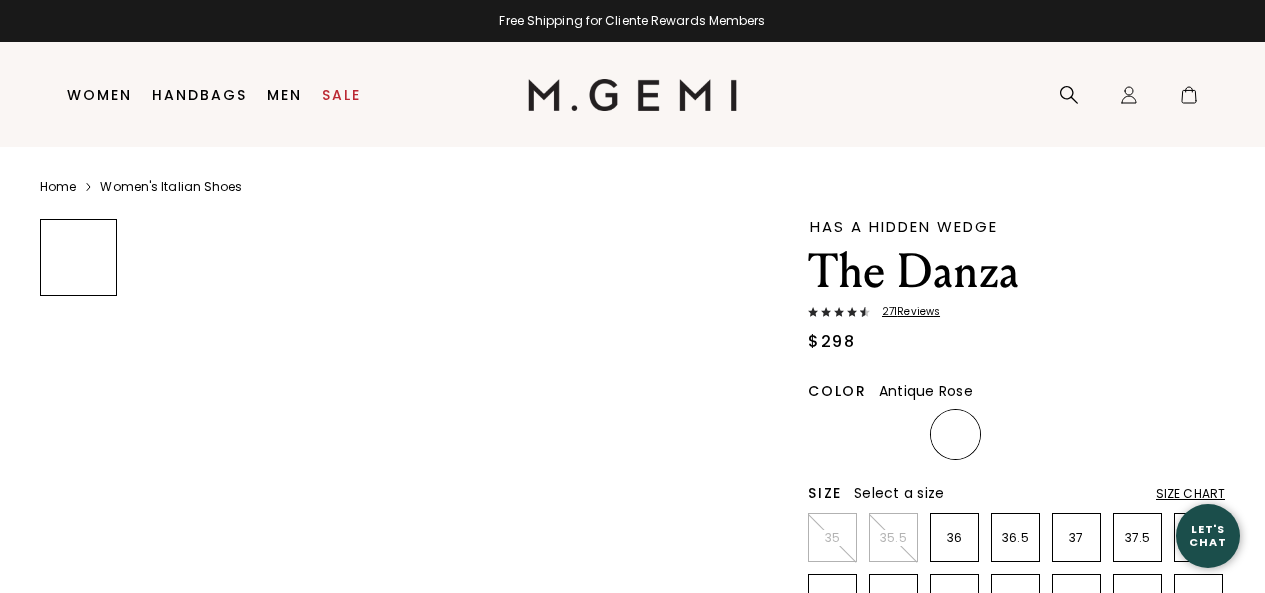 scroll, scrollTop: 0, scrollLeft: 0, axis: both 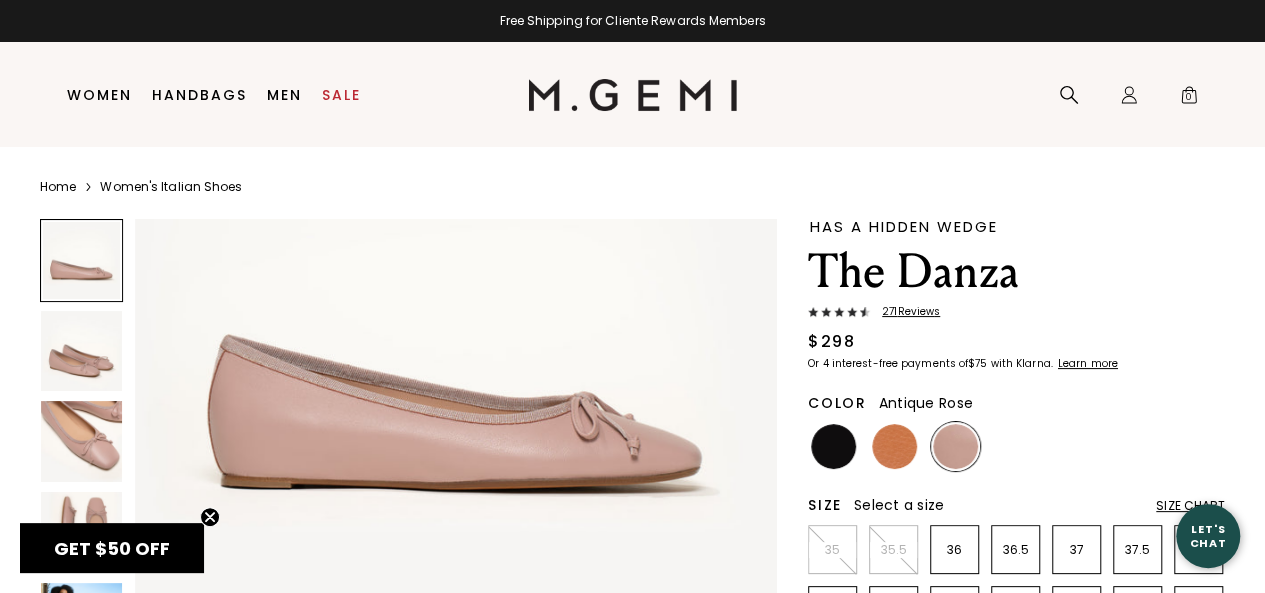 click at bounding box center [81, 441] 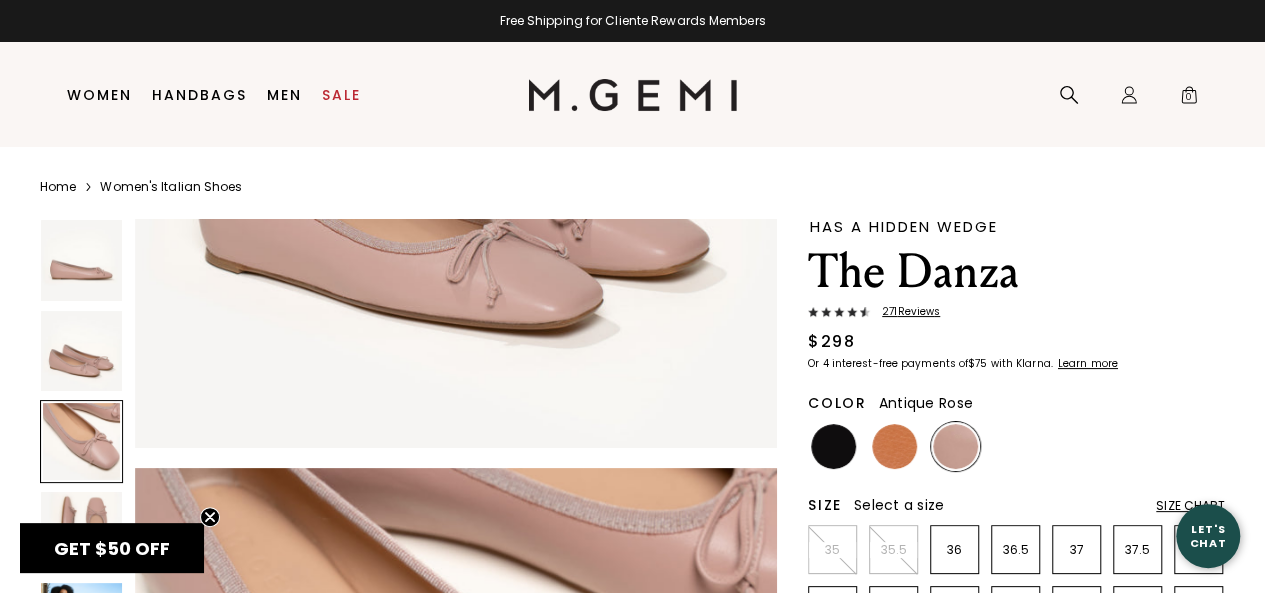 scroll, scrollTop: 1293, scrollLeft: 0, axis: vertical 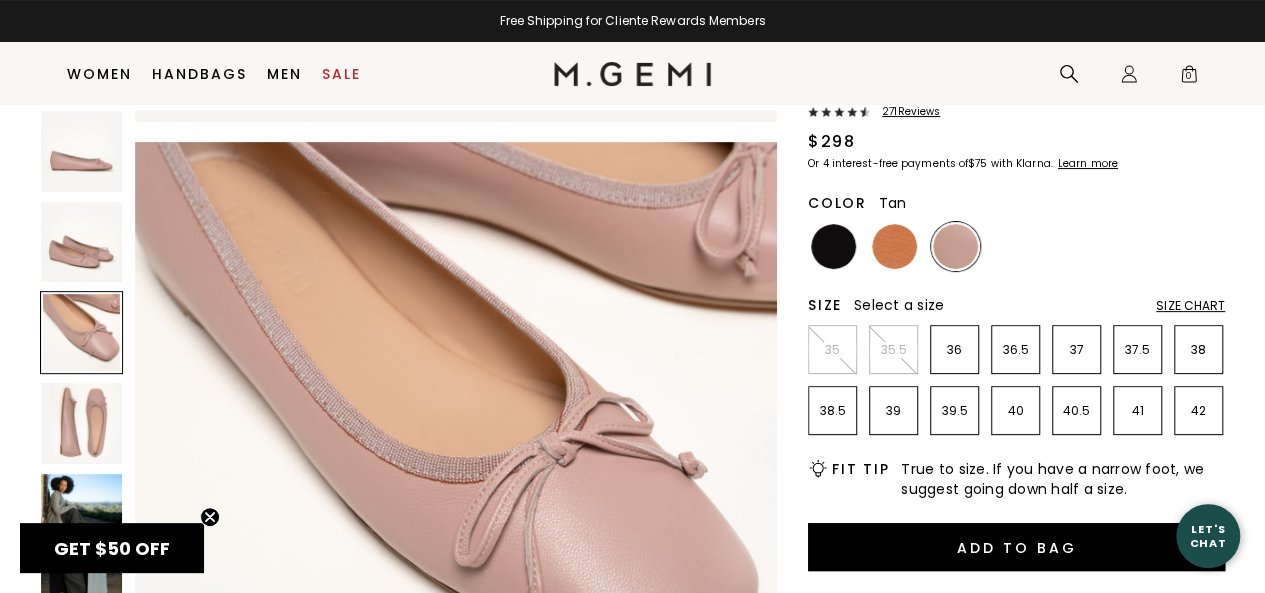 click at bounding box center (894, 246) 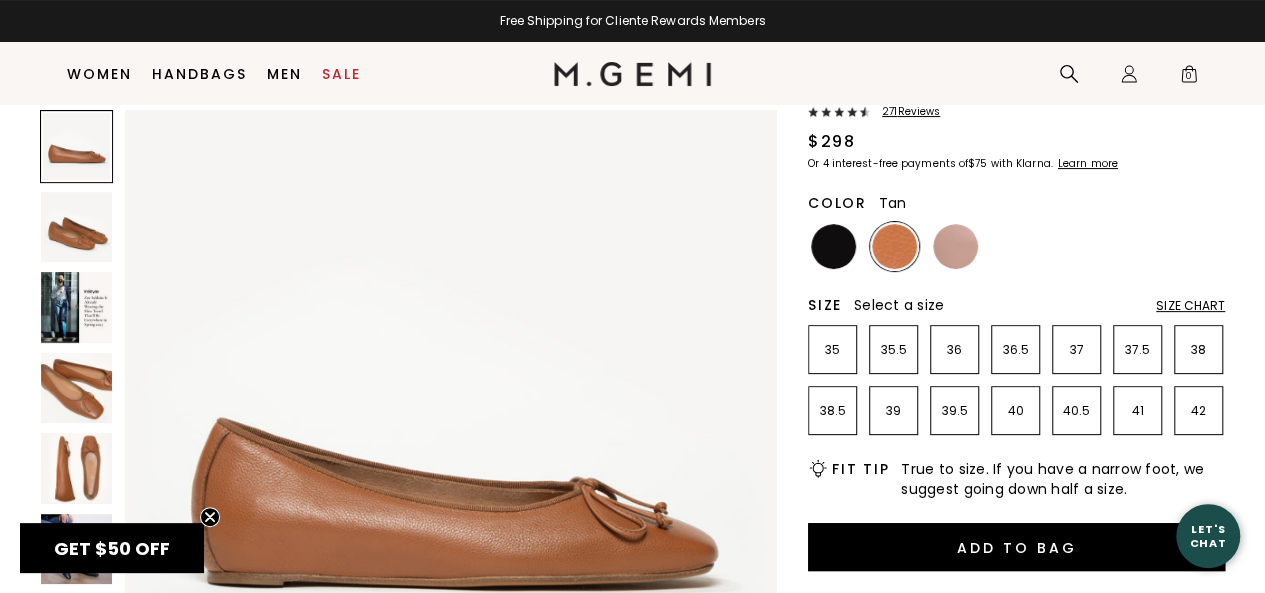 scroll, scrollTop: 0, scrollLeft: 0, axis: both 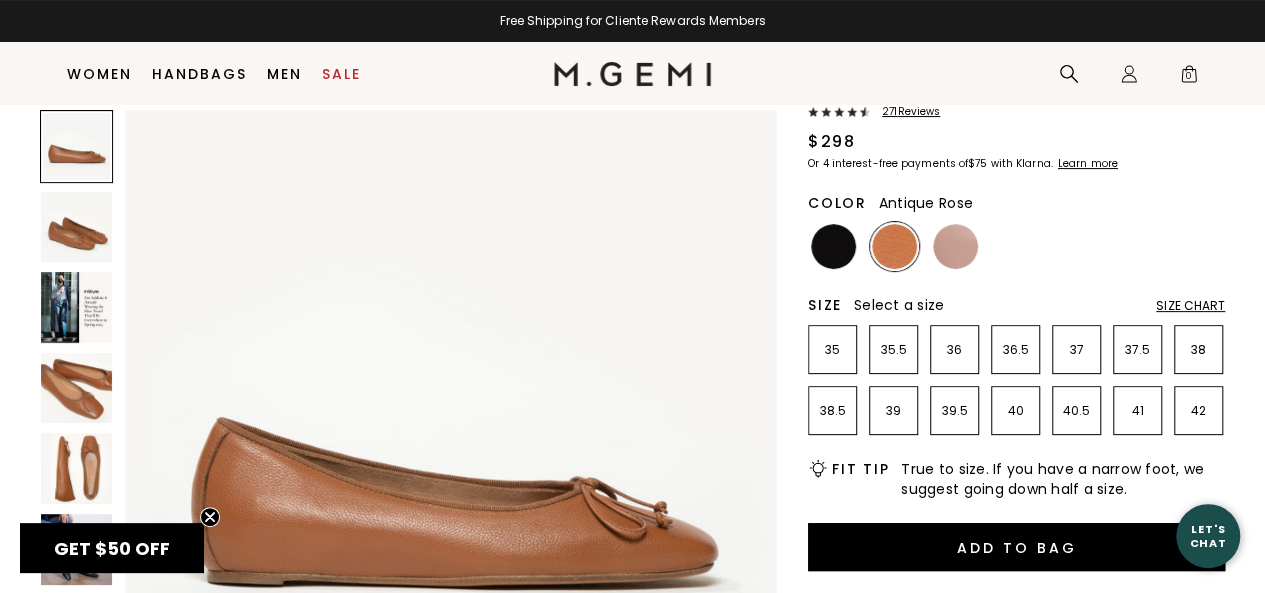 click at bounding box center (955, 246) 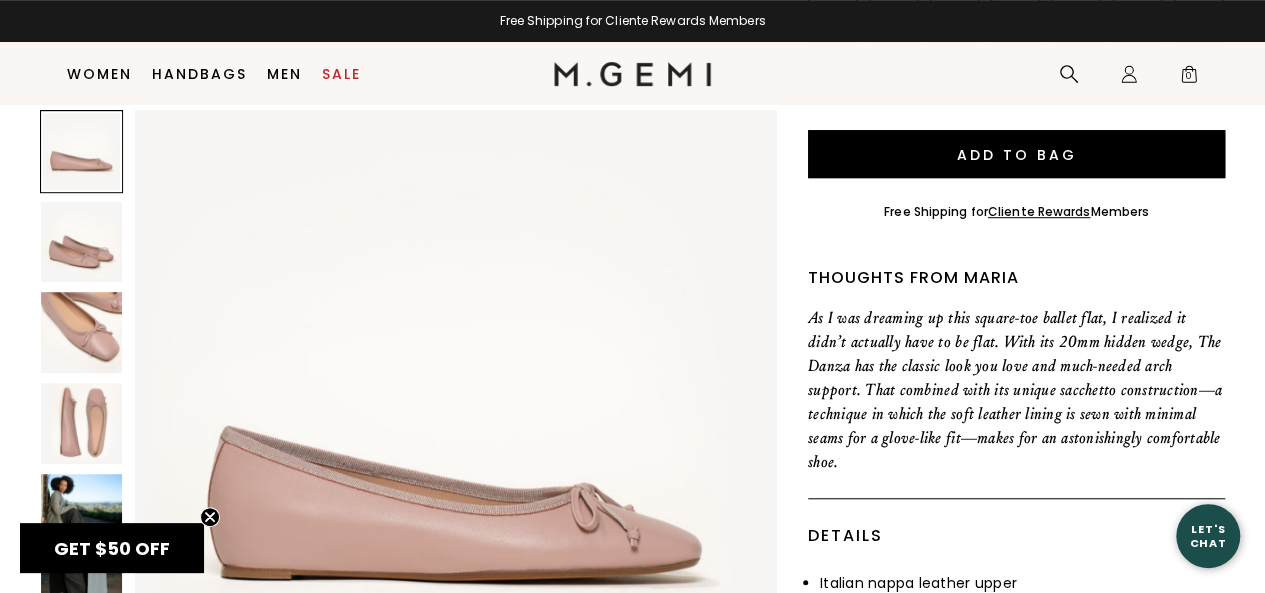 scroll, scrollTop: 558, scrollLeft: 0, axis: vertical 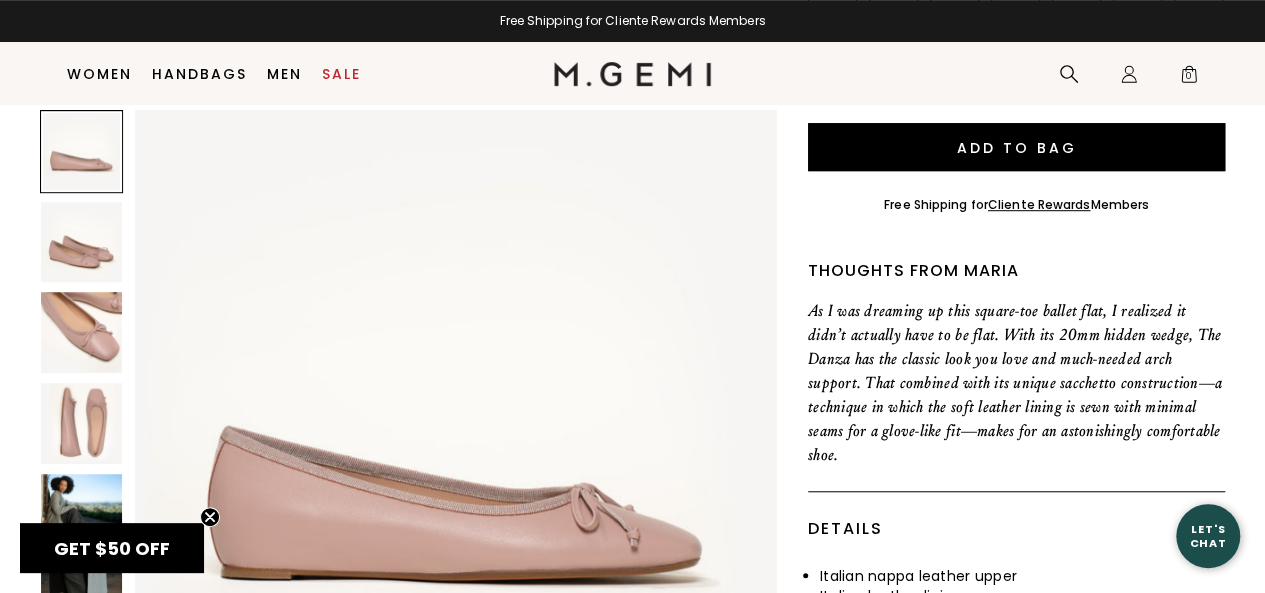 click at bounding box center (81, 332) 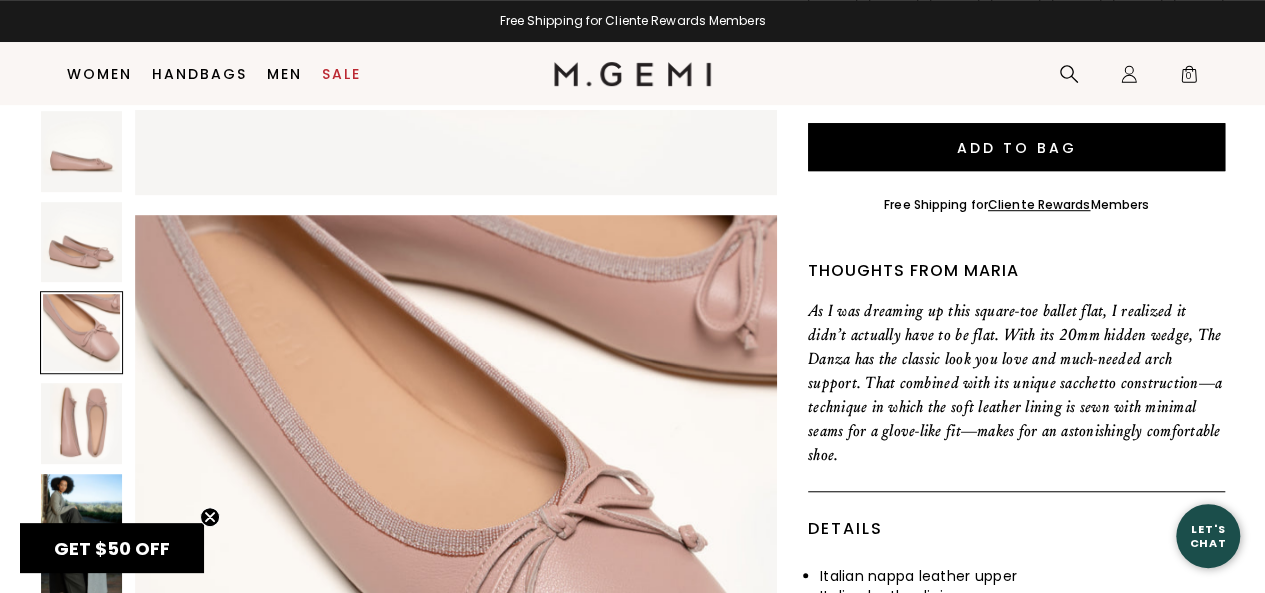 scroll, scrollTop: 1293, scrollLeft: 0, axis: vertical 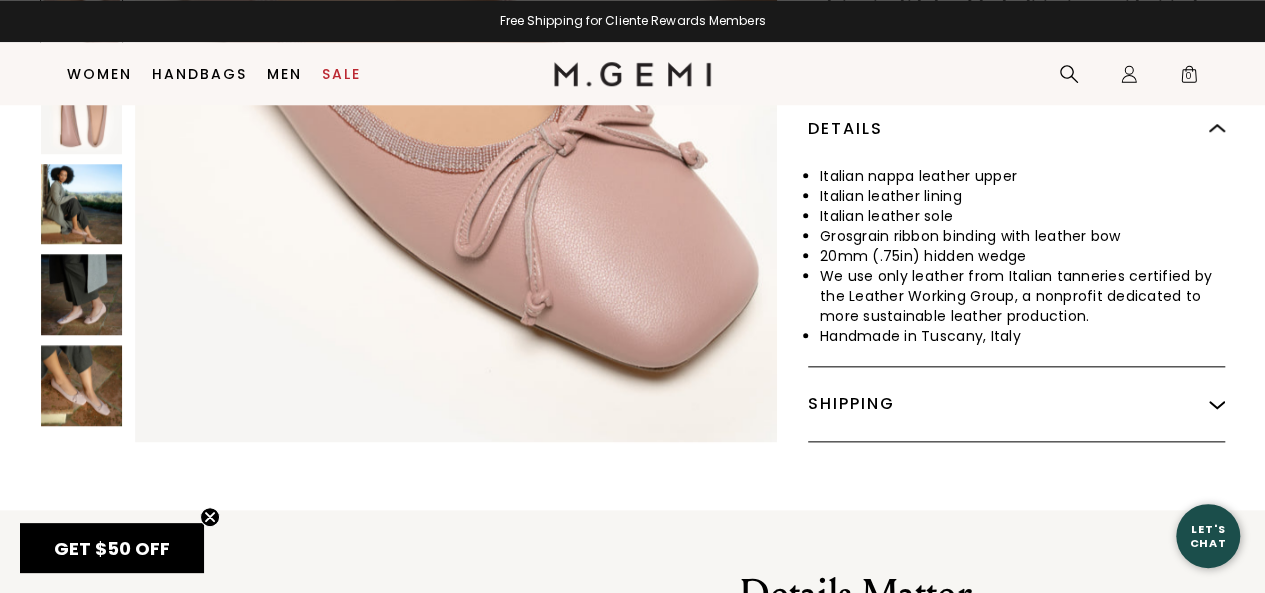 click at bounding box center (81, 385) 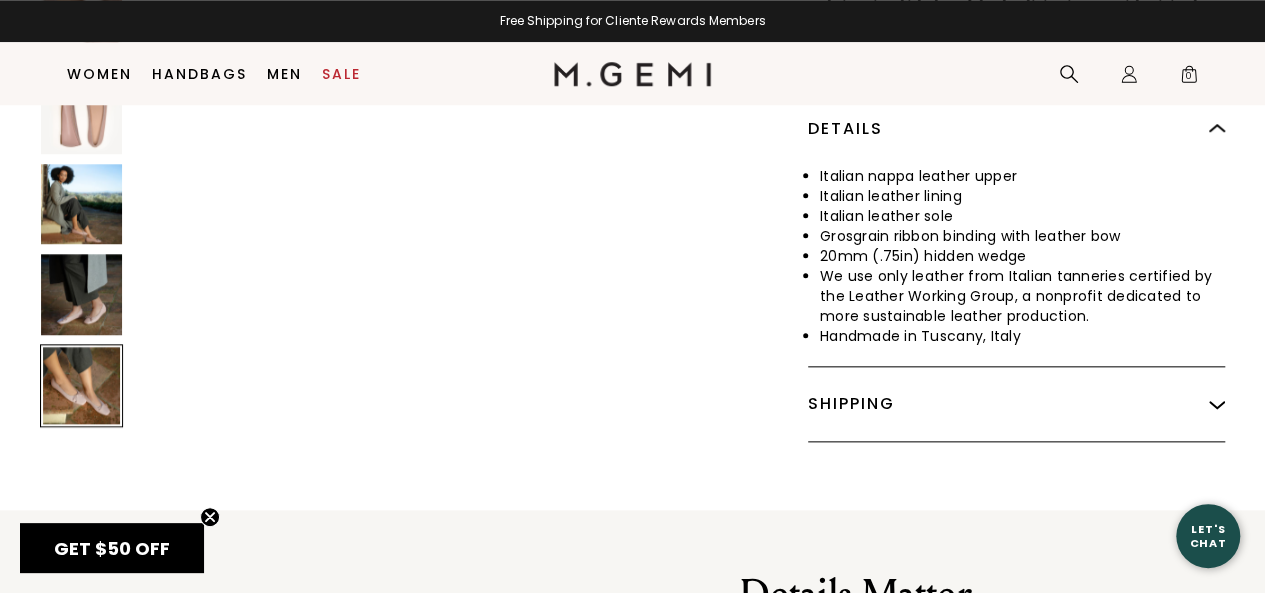 scroll, scrollTop: 3880, scrollLeft: 0, axis: vertical 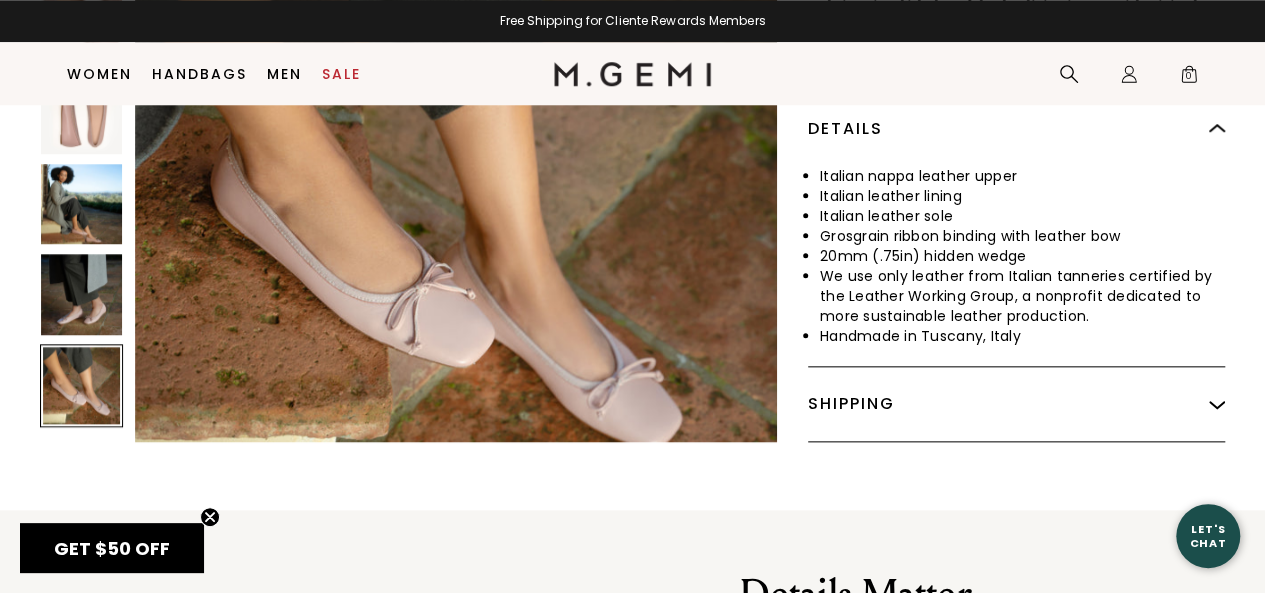 click at bounding box center [81, 294] 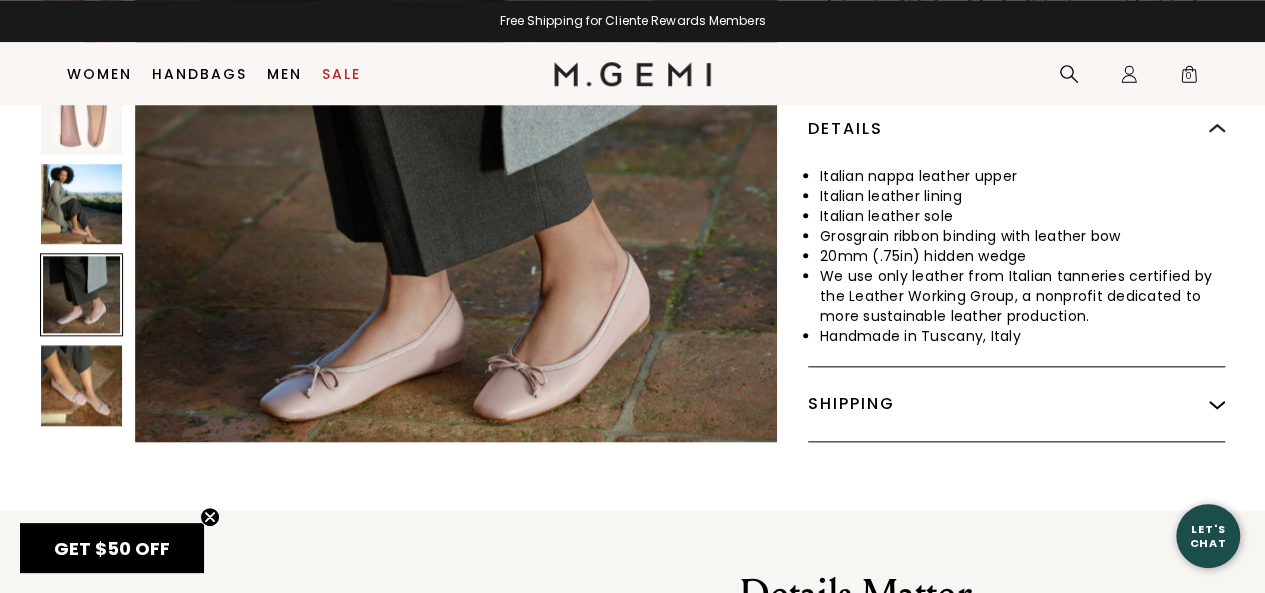scroll, scrollTop: 3233, scrollLeft: 0, axis: vertical 